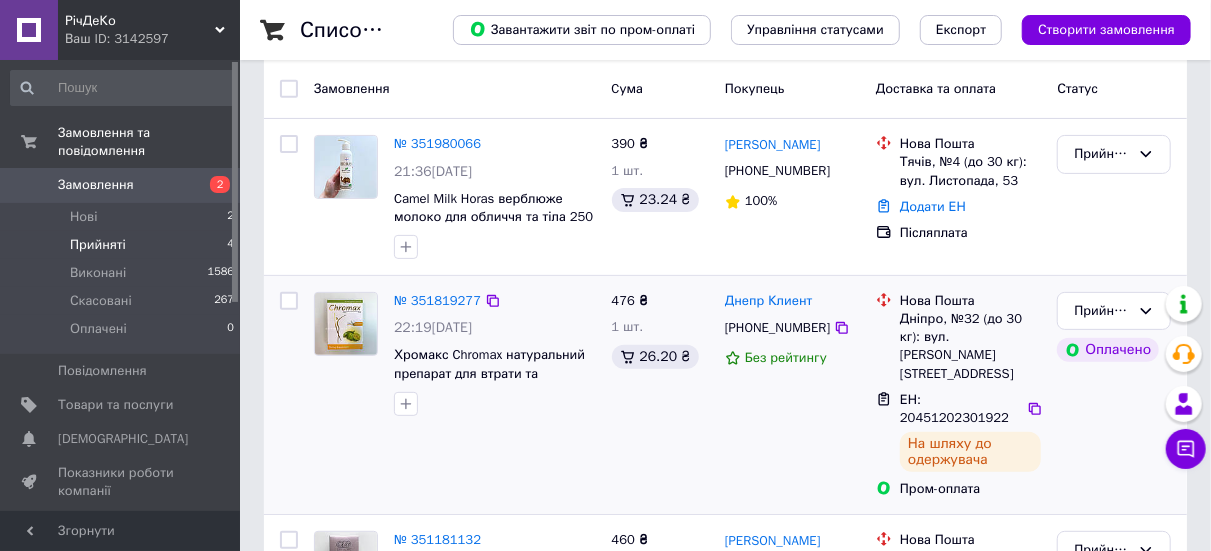 scroll, scrollTop: 200, scrollLeft: 0, axis: vertical 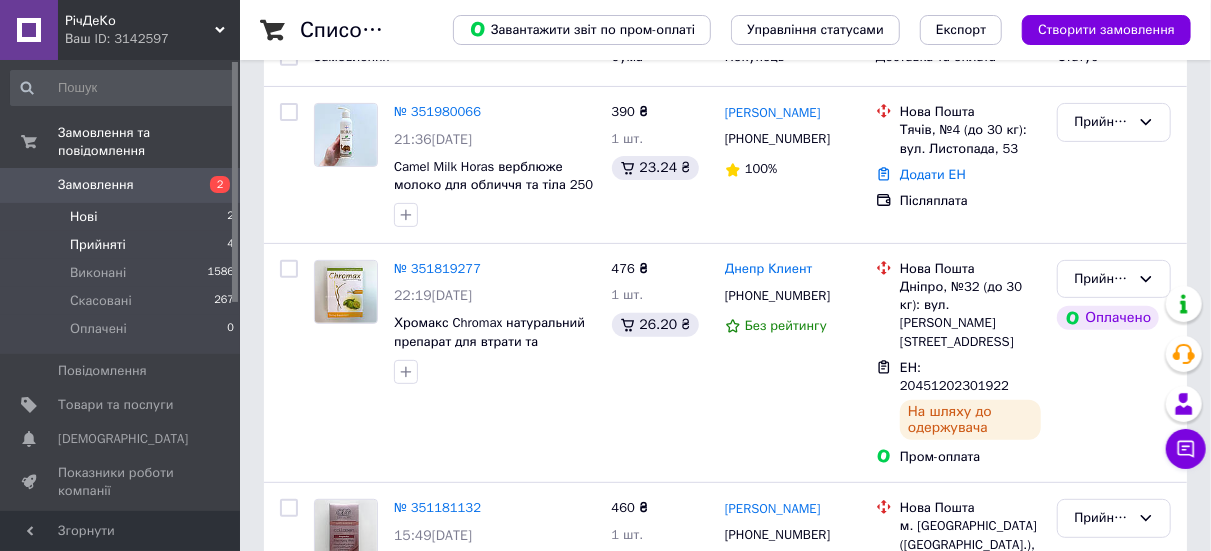 click on "Нові 2" at bounding box center [123, 217] 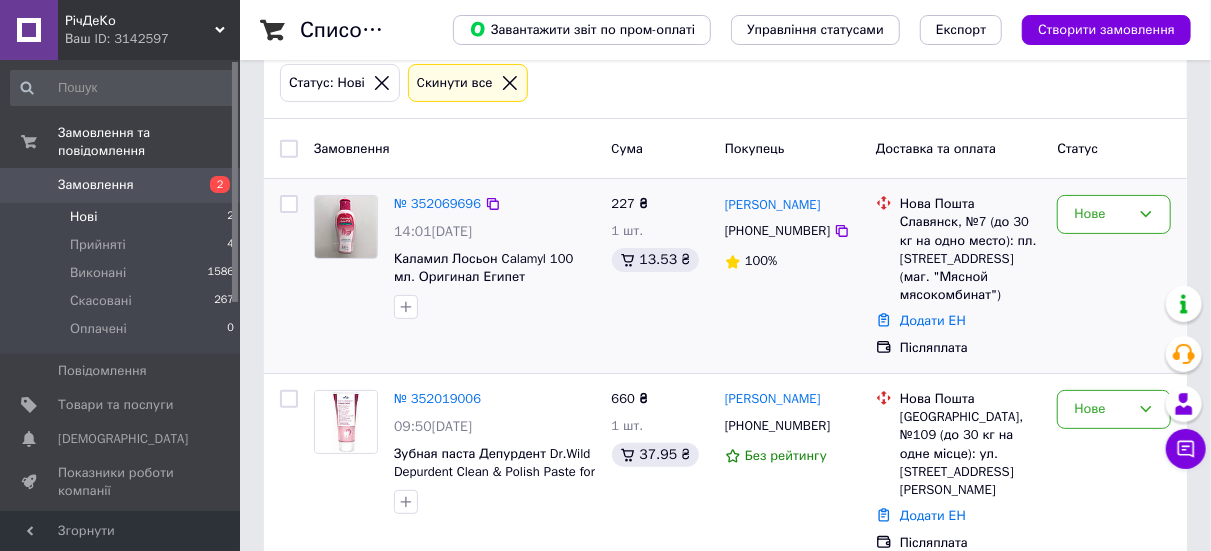 scroll, scrollTop: 110, scrollLeft: 0, axis: vertical 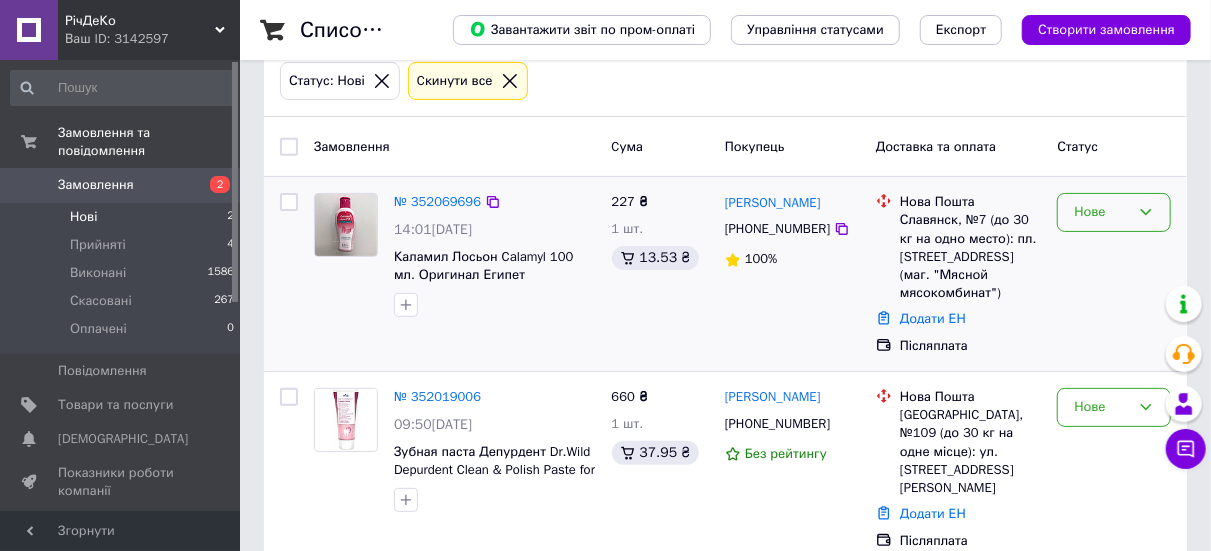 click on "Нове" at bounding box center [1102, 212] 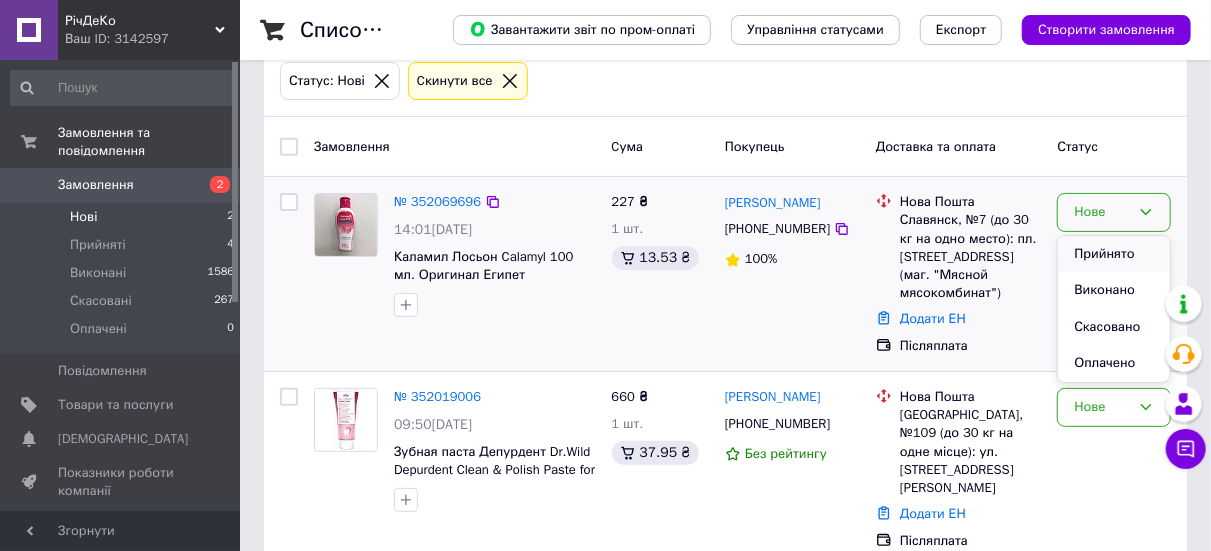 click on "Прийнято" at bounding box center (1114, 254) 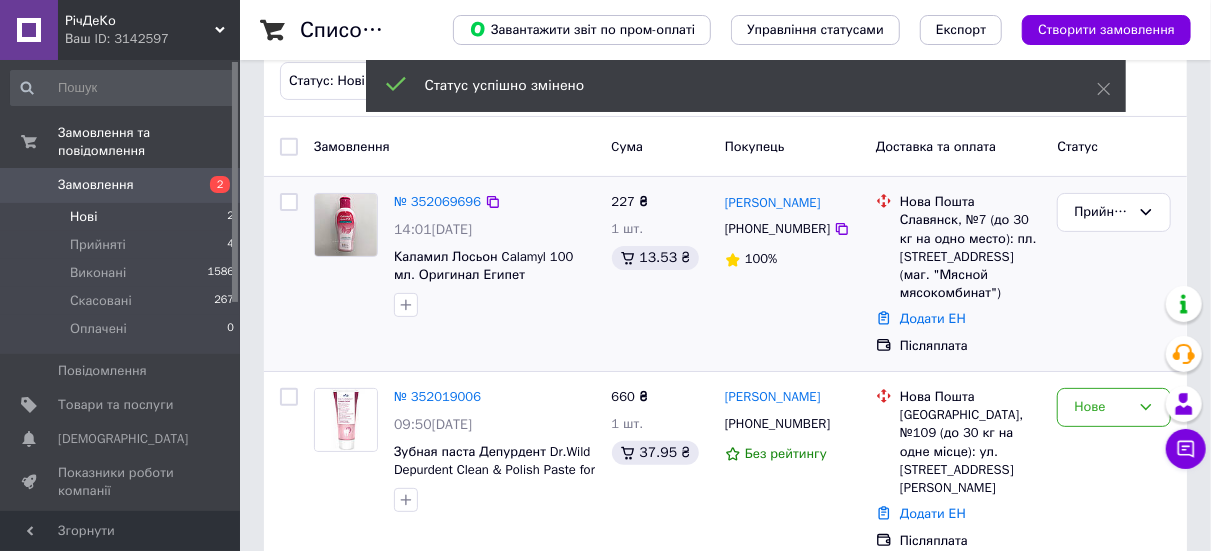 click on "Нове" at bounding box center [1102, 407] 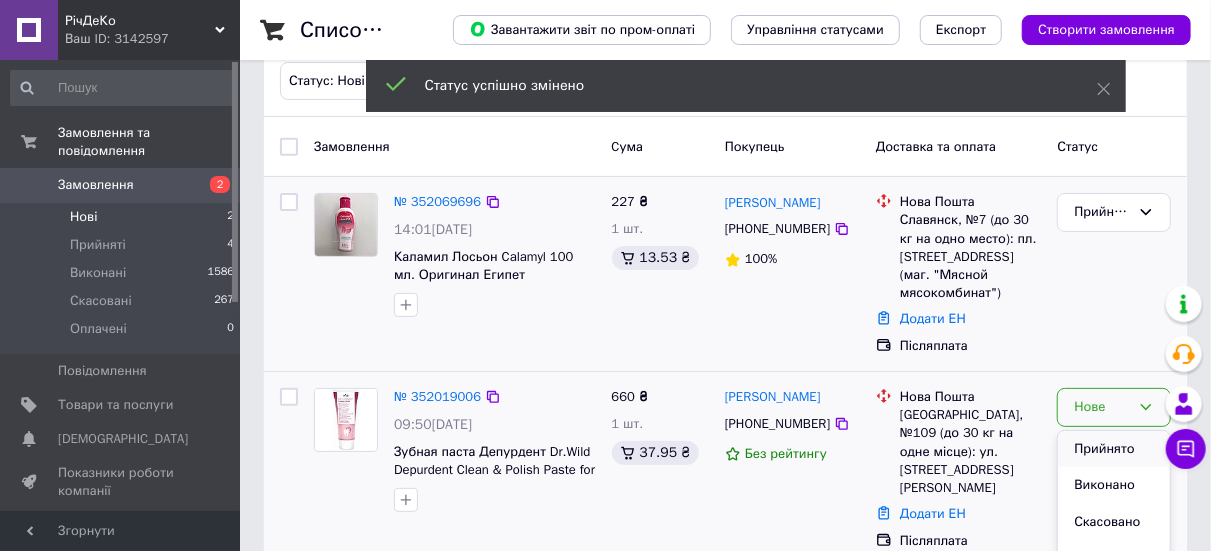 click on "Прийнято" at bounding box center [1114, 449] 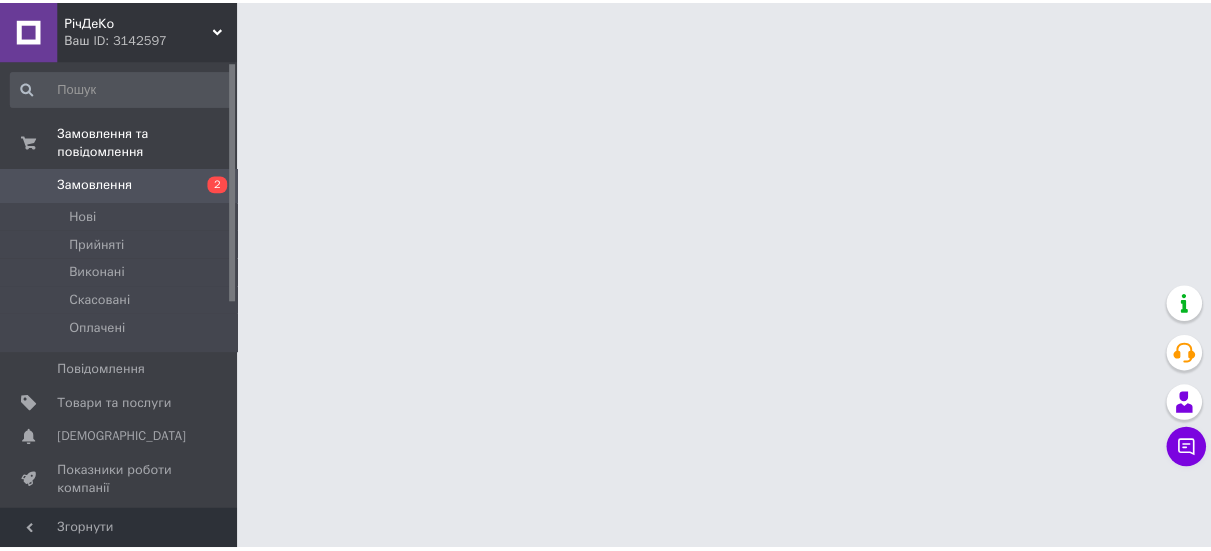 scroll, scrollTop: 0, scrollLeft: 0, axis: both 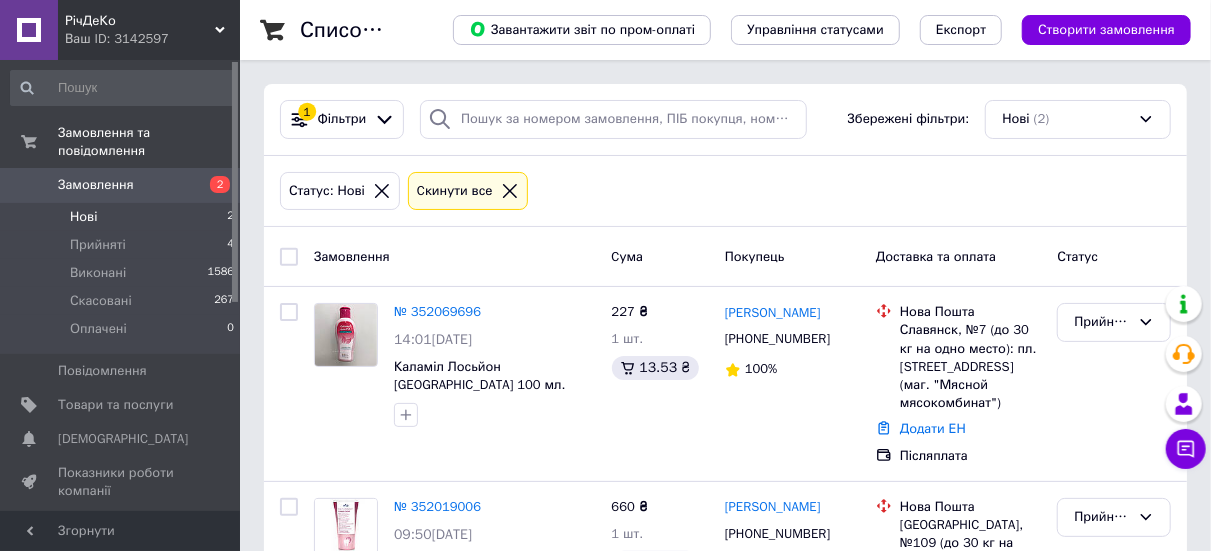 click on "Замовлення" at bounding box center (455, 256) 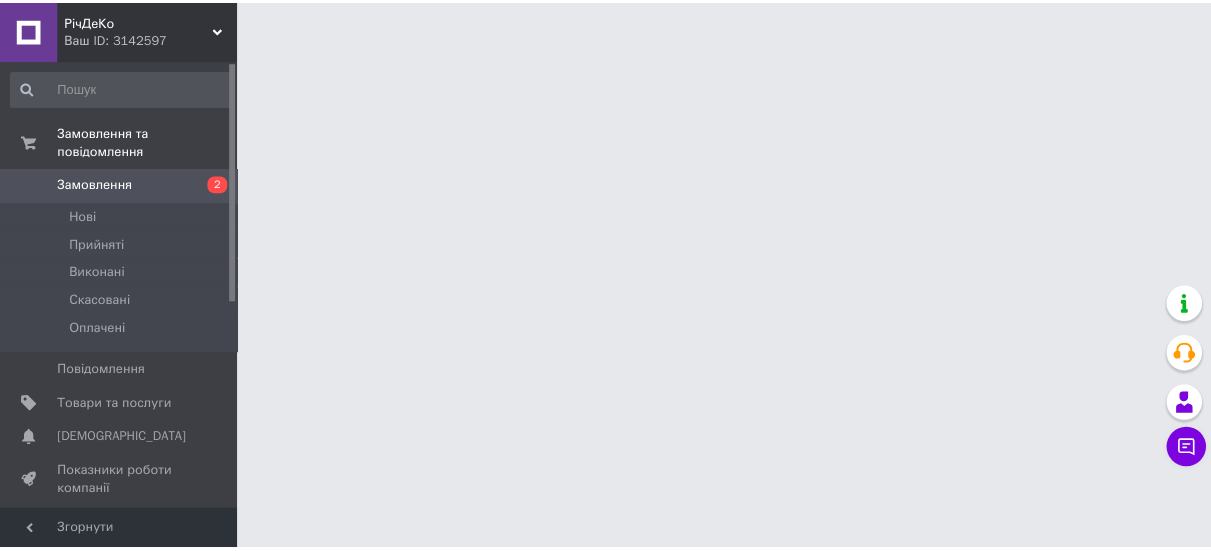 scroll, scrollTop: 0, scrollLeft: 0, axis: both 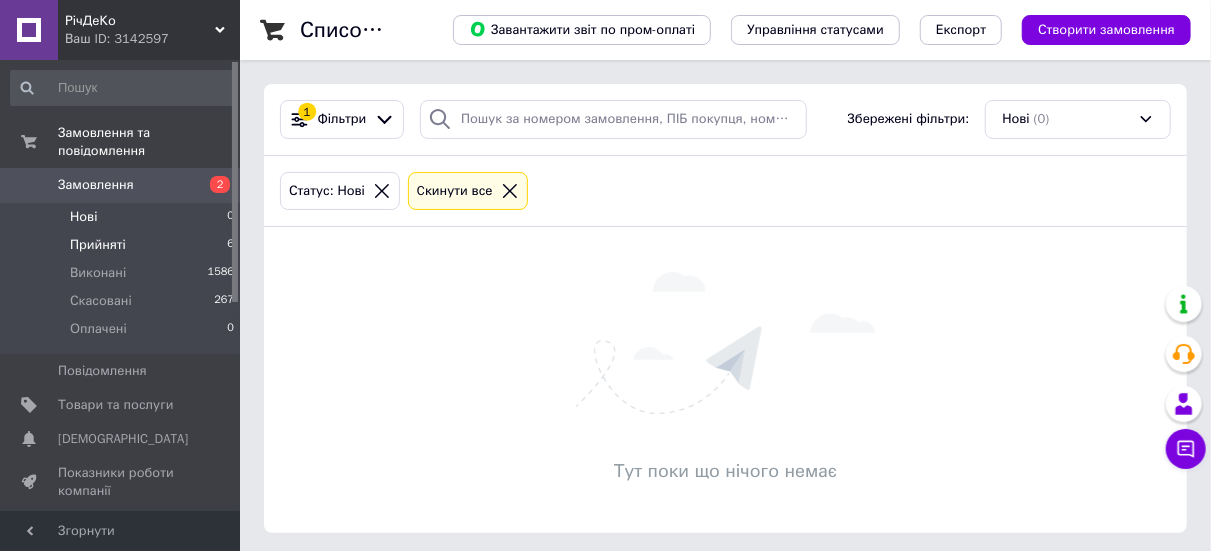 click on "Прийняті" at bounding box center [98, 245] 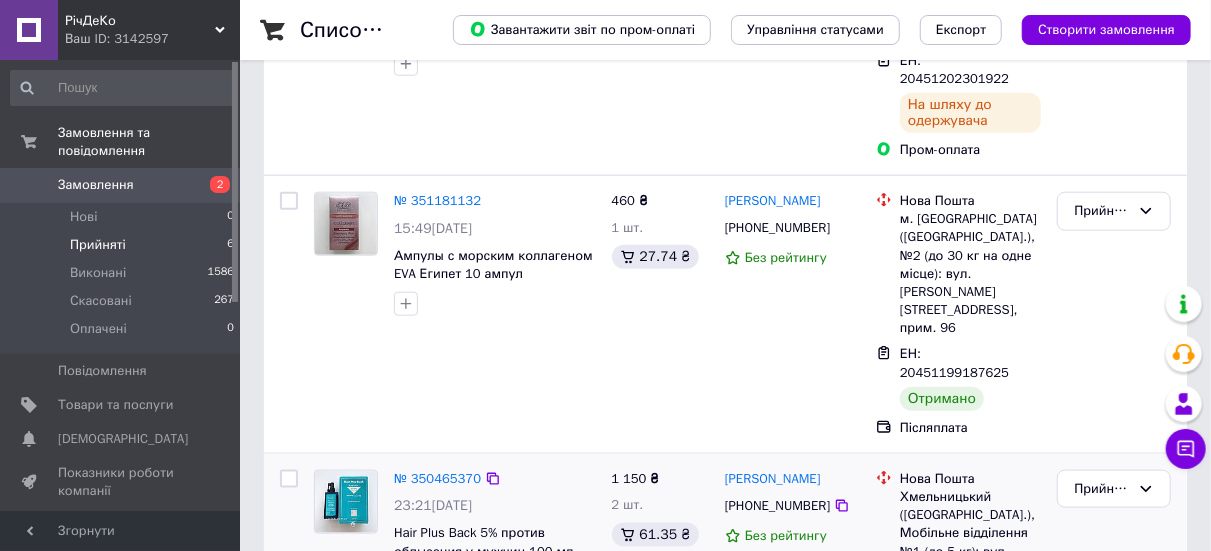 scroll, scrollTop: 904, scrollLeft: 0, axis: vertical 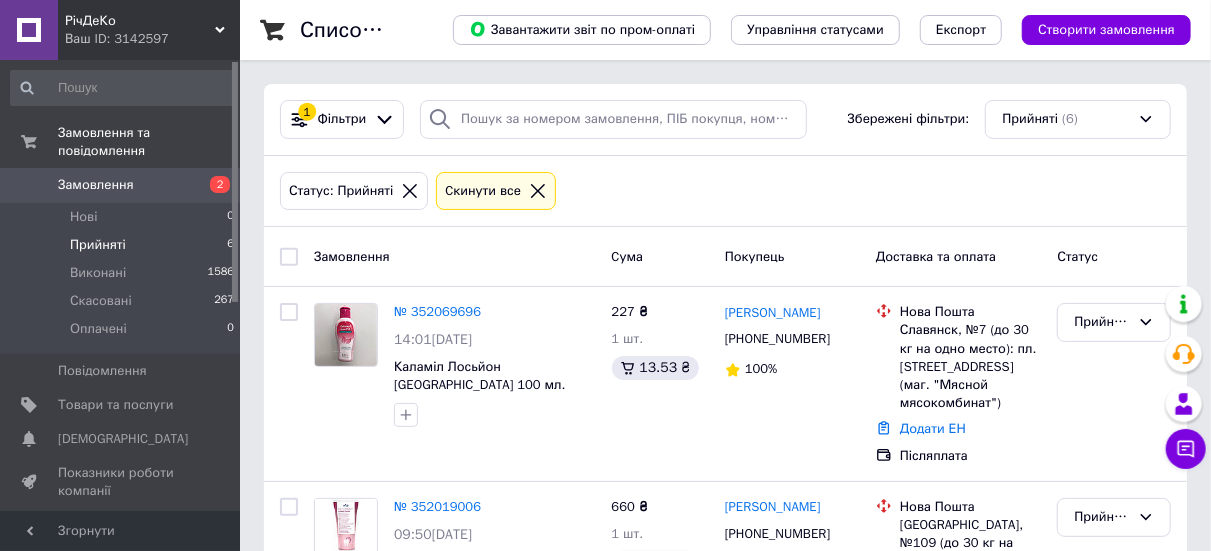 click on "Замовлення" at bounding box center [455, 256] 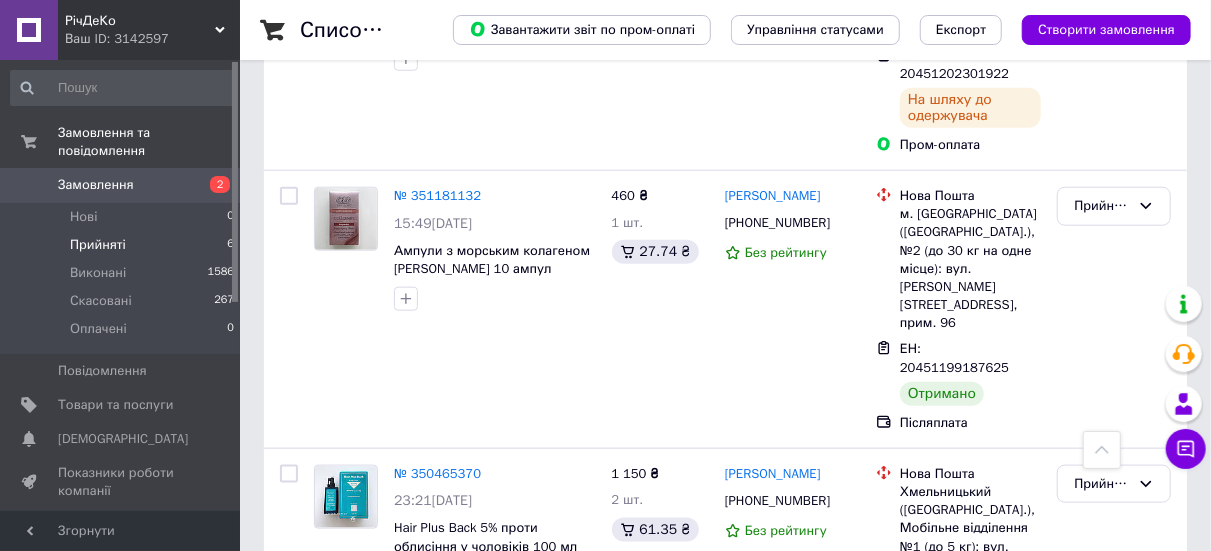 scroll, scrollTop: 904, scrollLeft: 0, axis: vertical 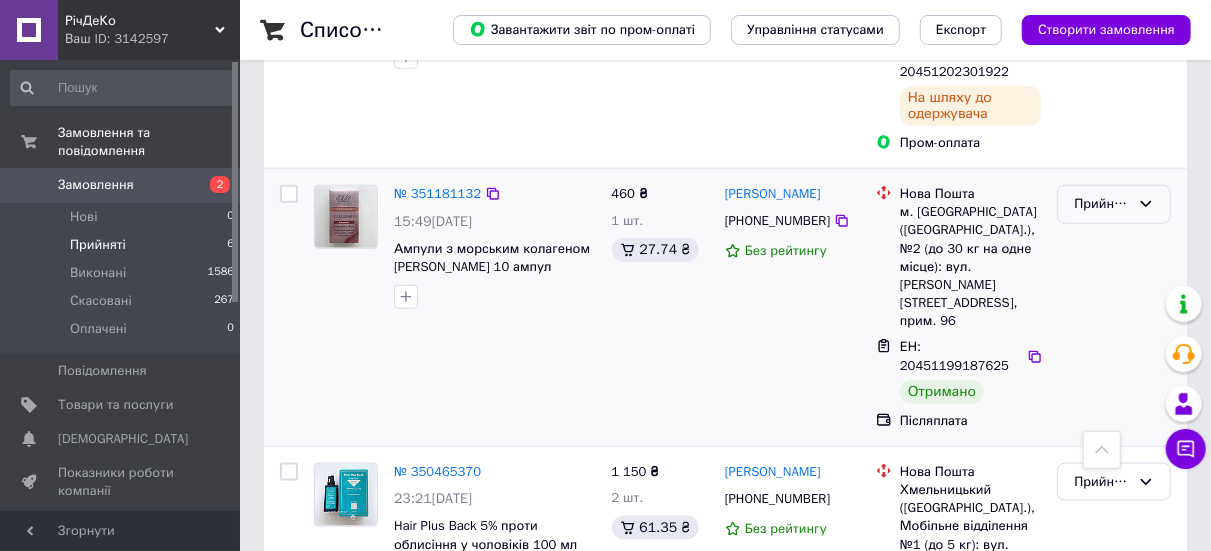 click on "Прийнято" at bounding box center (1102, 204) 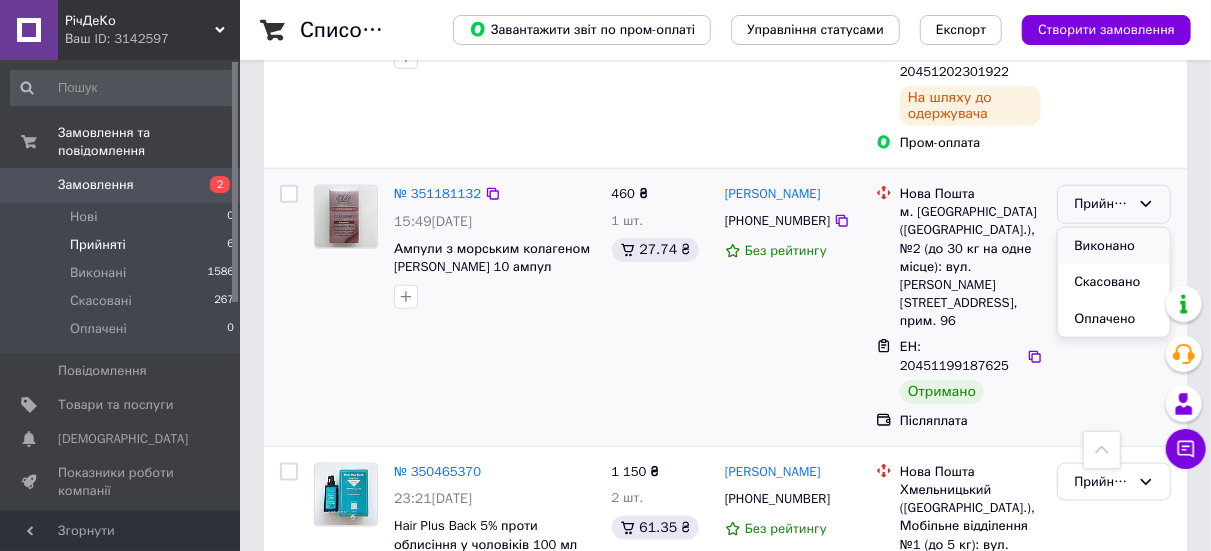 click on "Виконано" at bounding box center (1114, 246) 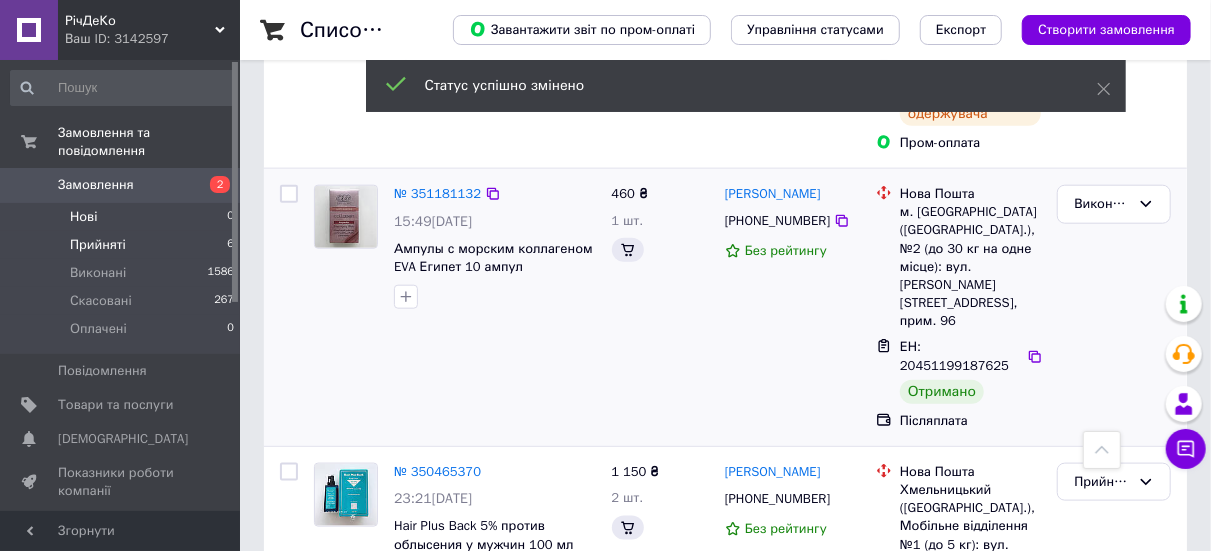 click on "Нові 0" at bounding box center (123, 217) 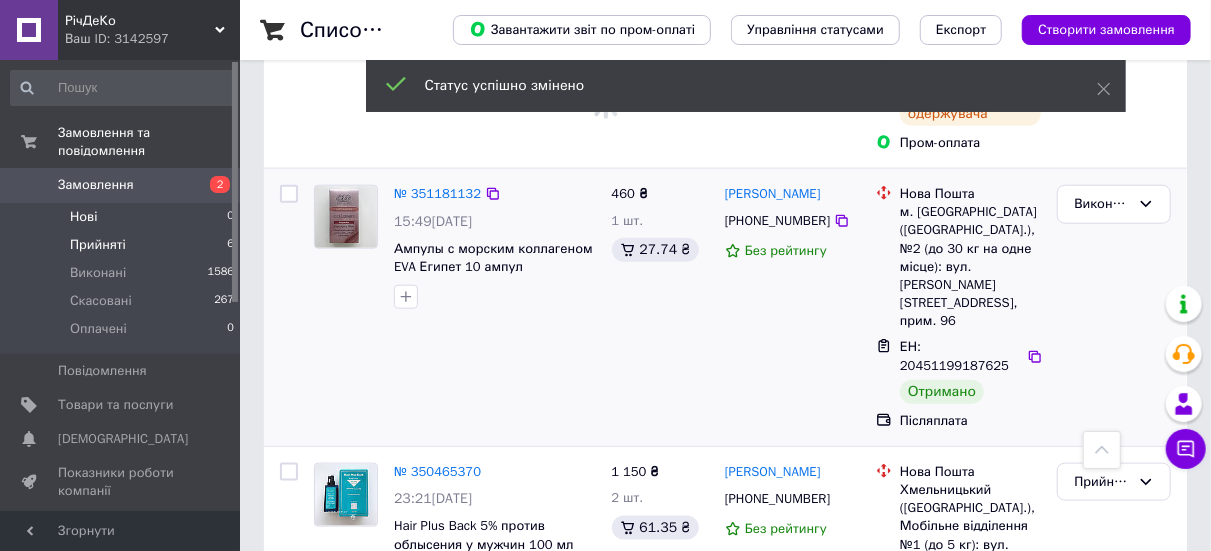 scroll, scrollTop: 0, scrollLeft: 0, axis: both 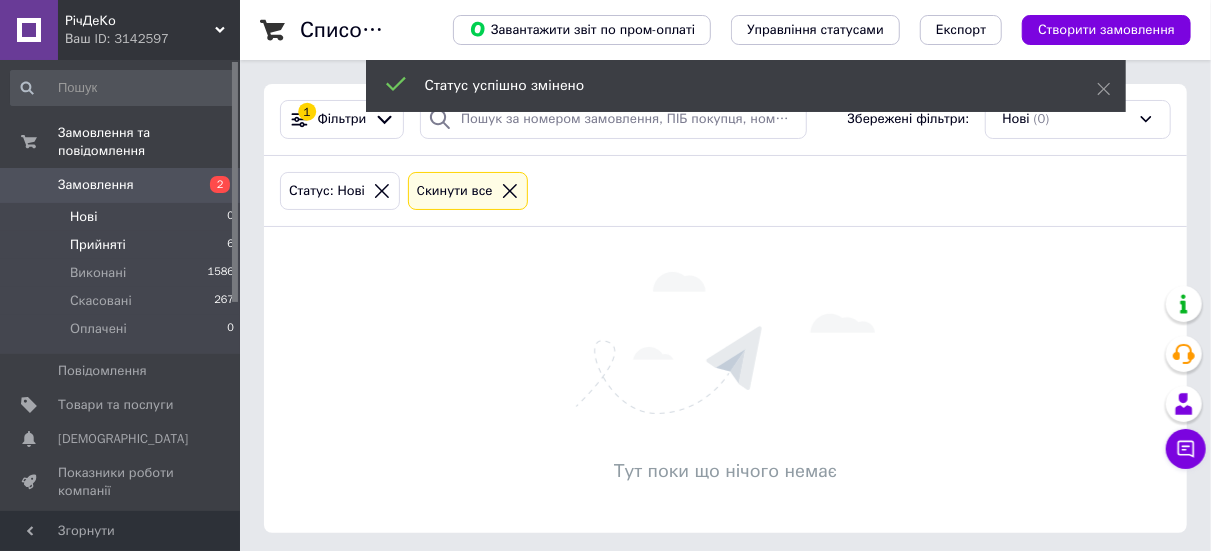 click on "Прийняті" at bounding box center [98, 245] 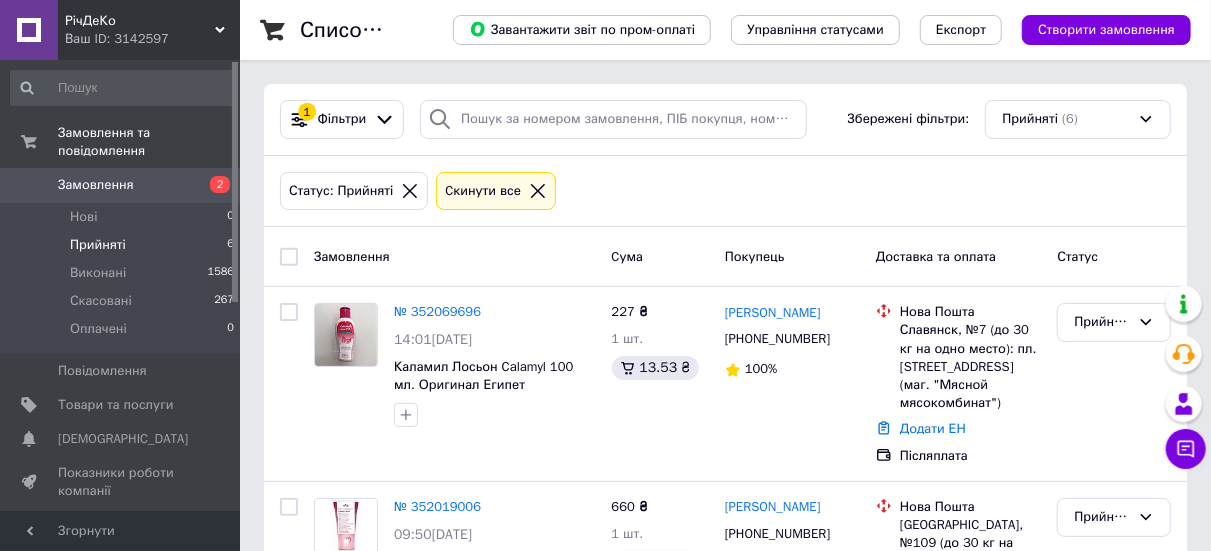 click on "Замовлення" at bounding box center (455, 256) 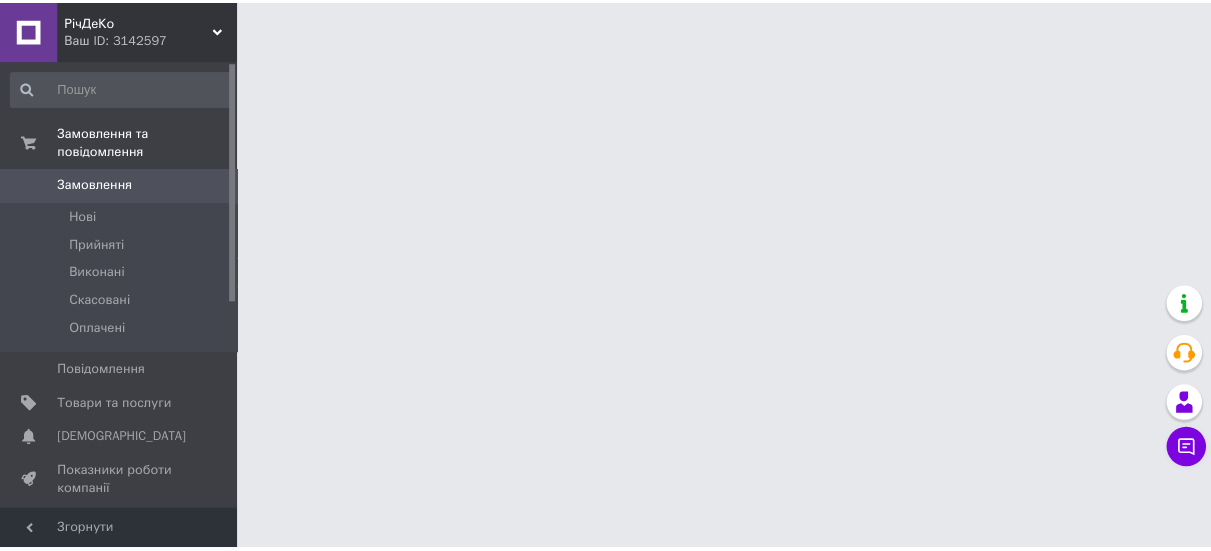 scroll, scrollTop: 0, scrollLeft: 0, axis: both 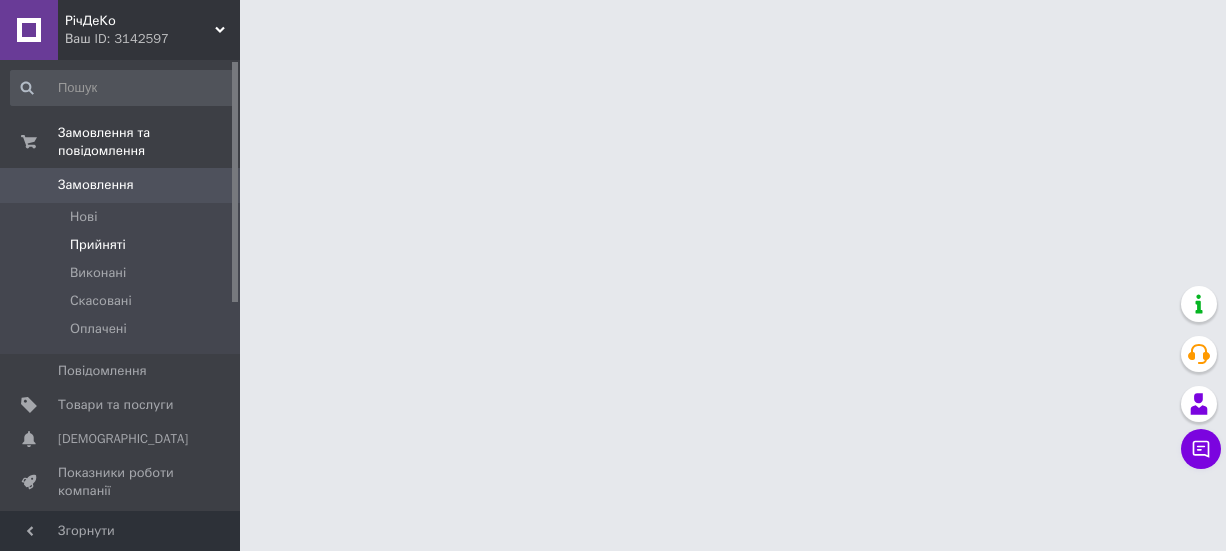 click on "Прийняті" at bounding box center [98, 245] 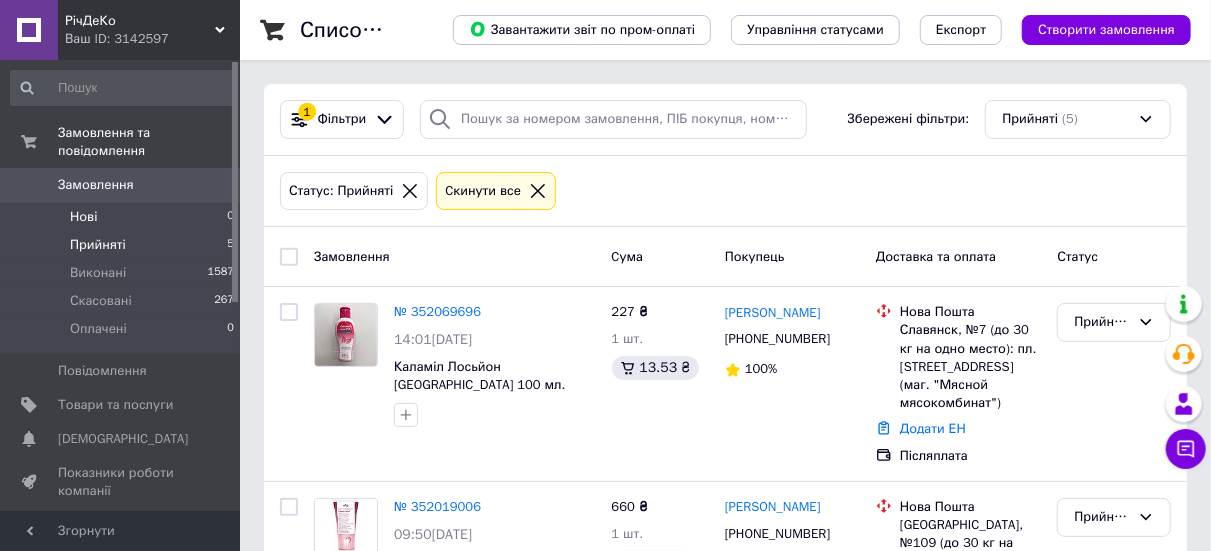click on "Нові 0" at bounding box center [123, 217] 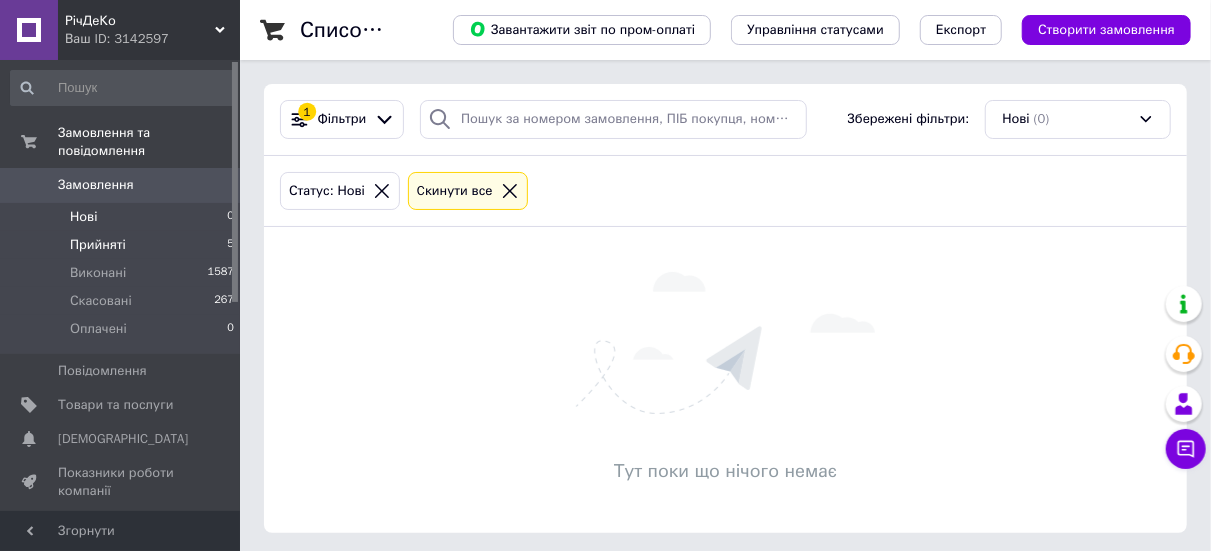 click on "Прийняті" at bounding box center (98, 245) 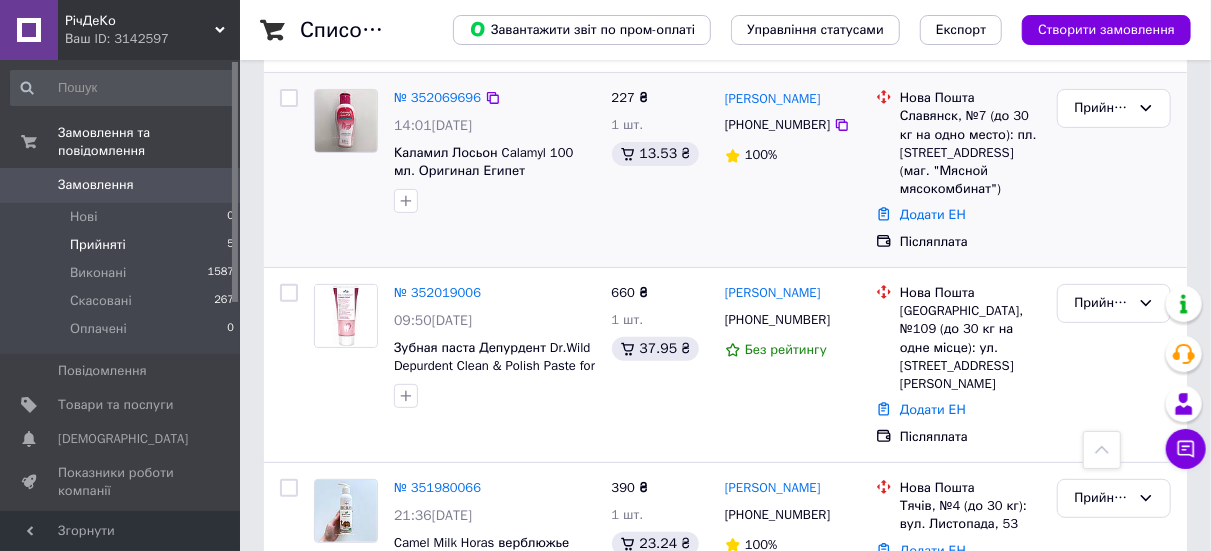 scroll, scrollTop: 200, scrollLeft: 0, axis: vertical 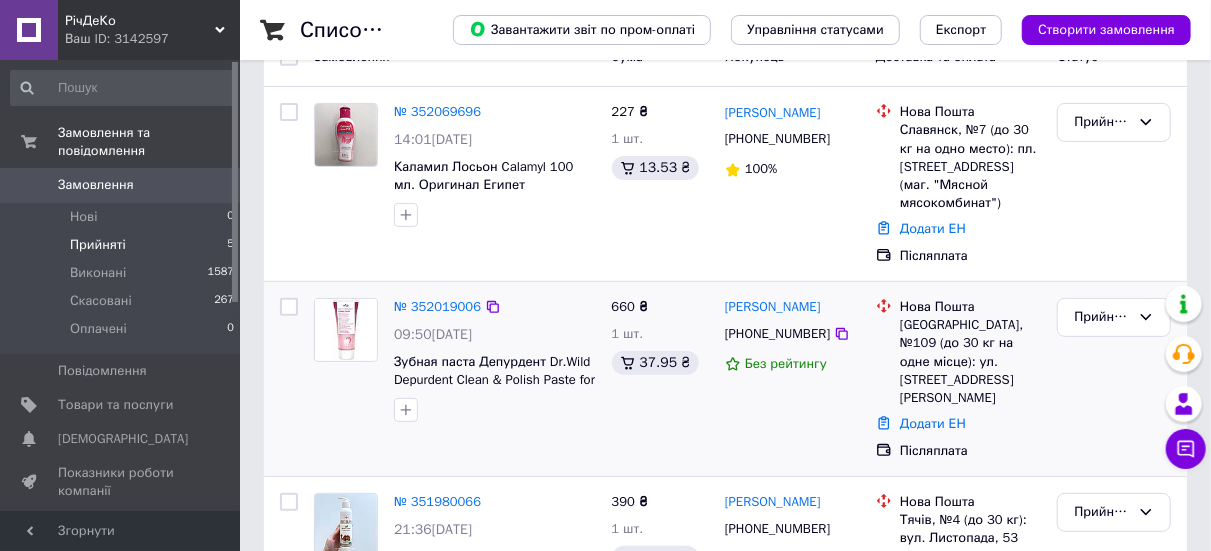 click on "№ 352019006 09:50[DATE] Зубная паста Депурдент  Dr.Wild Depurdent Clean & Polish Paste for [MEDICAL_DATA] 75ml" at bounding box center (495, 360) 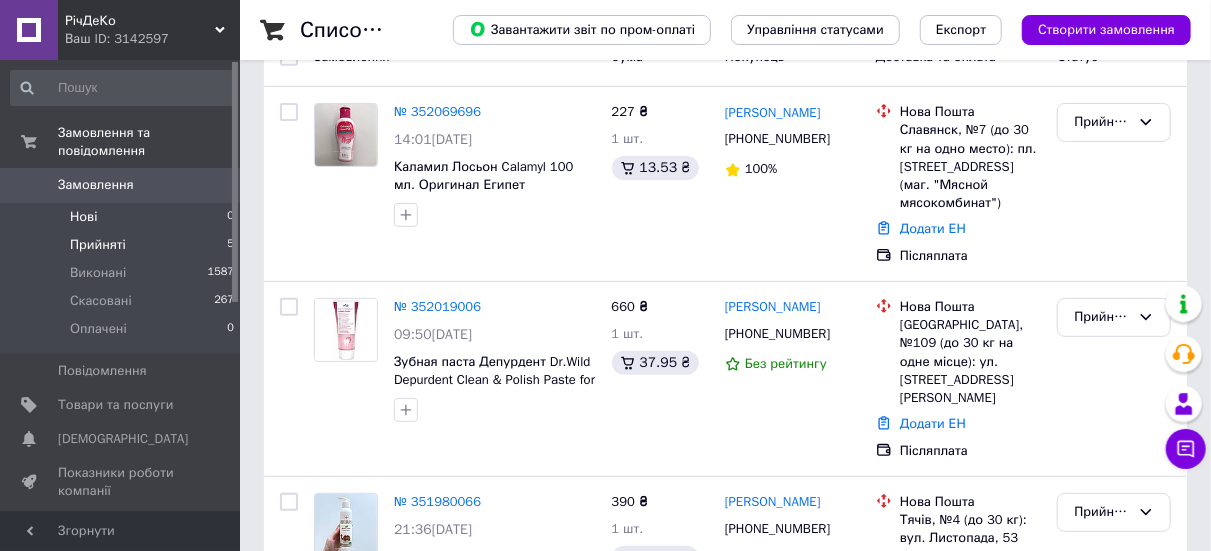 click on "Нові 0" at bounding box center (123, 217) 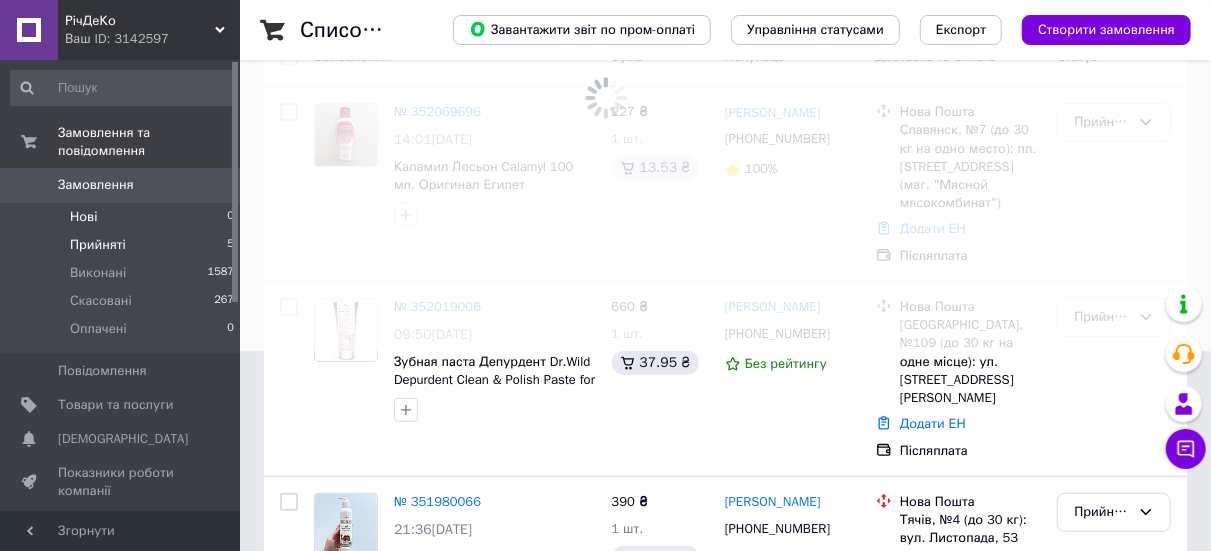 scroll, scrollTop: 0, scrollLeft: 0, axis: both 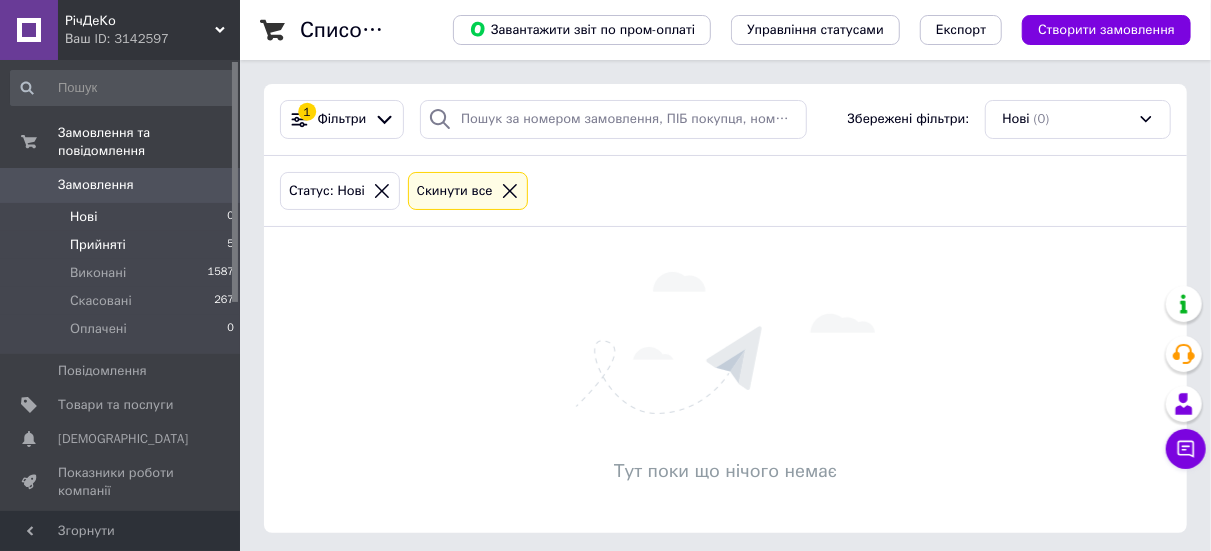 click on "Прийняті" at bounding box center (98, 245) 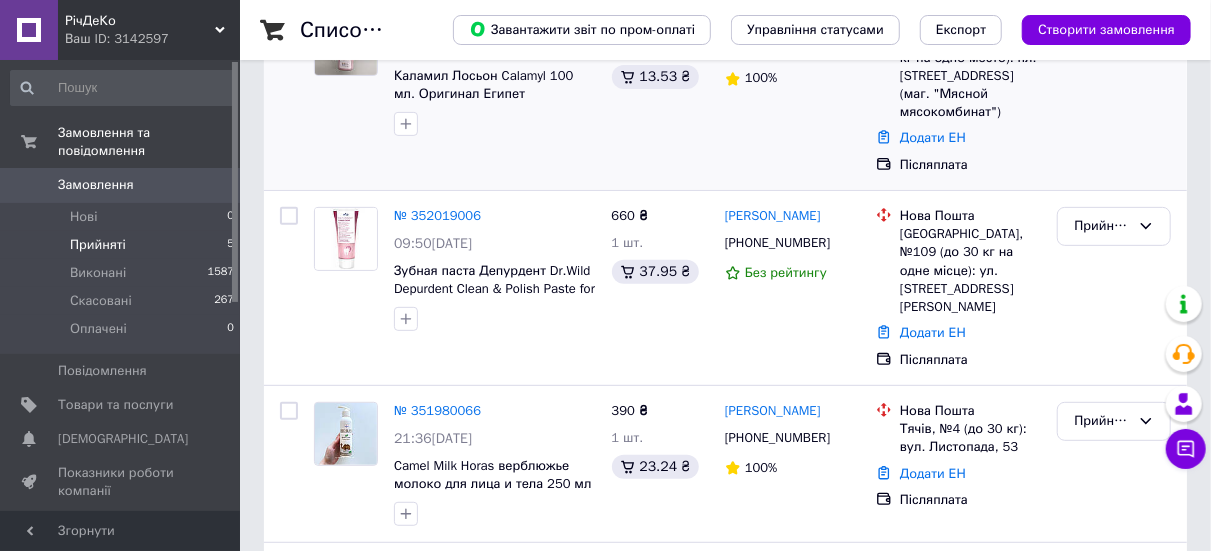 scroll, scrollTop: 300, scrollLeft: 0, axis: vertical 